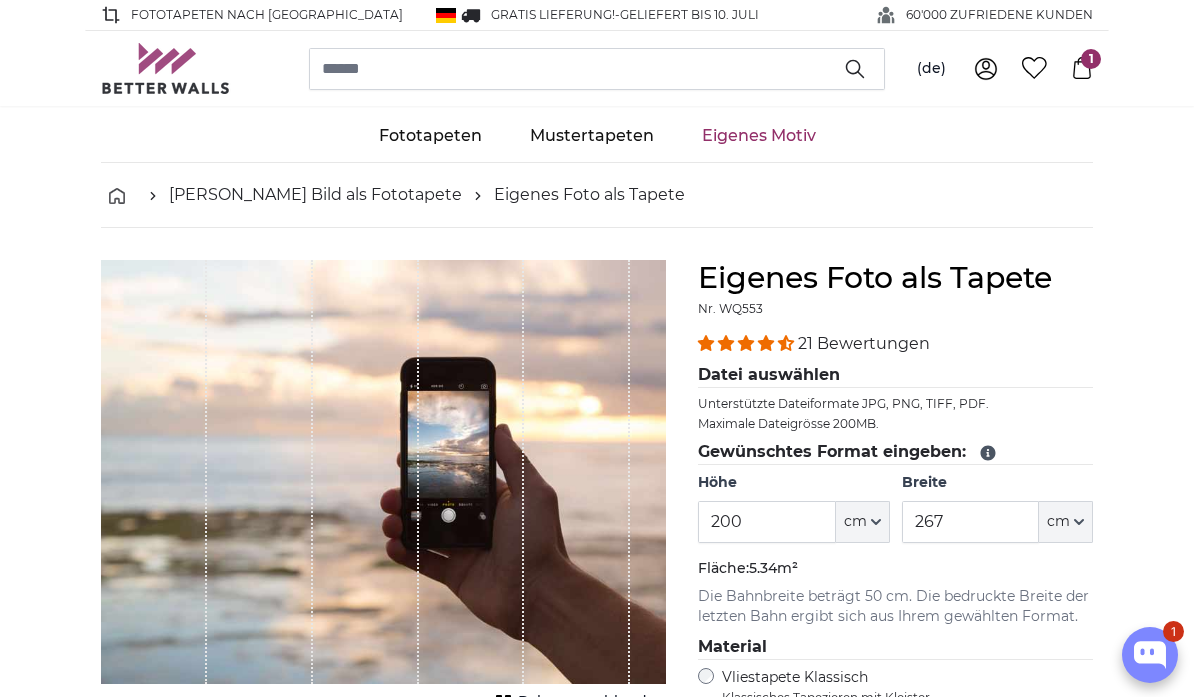 scroll, scrollTop: 0, scrollLeft: 0, axis: both 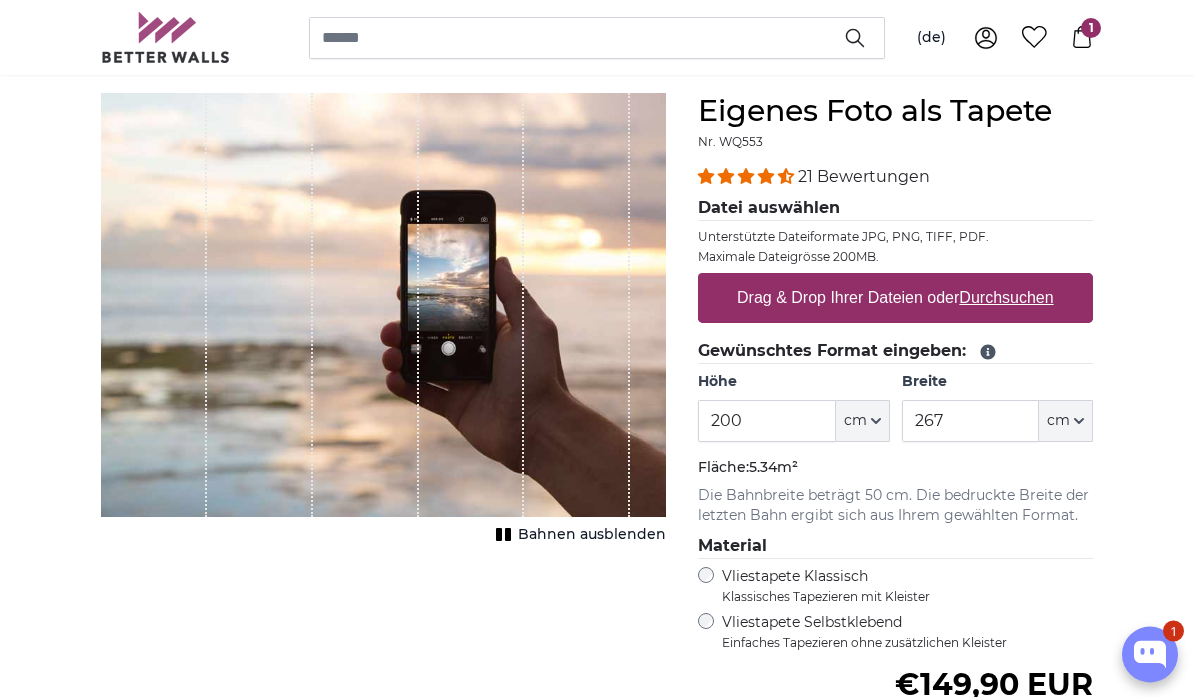 click on "Durchsuchen" at bounding box center (1007, 298) 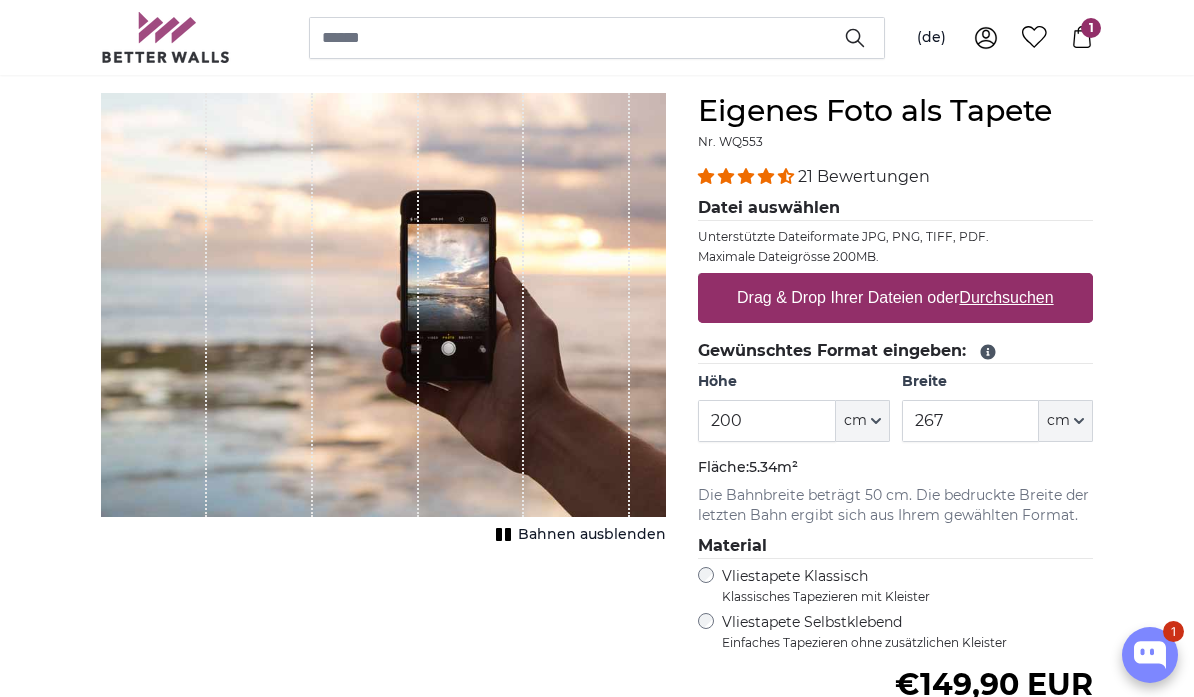 type on "**********" 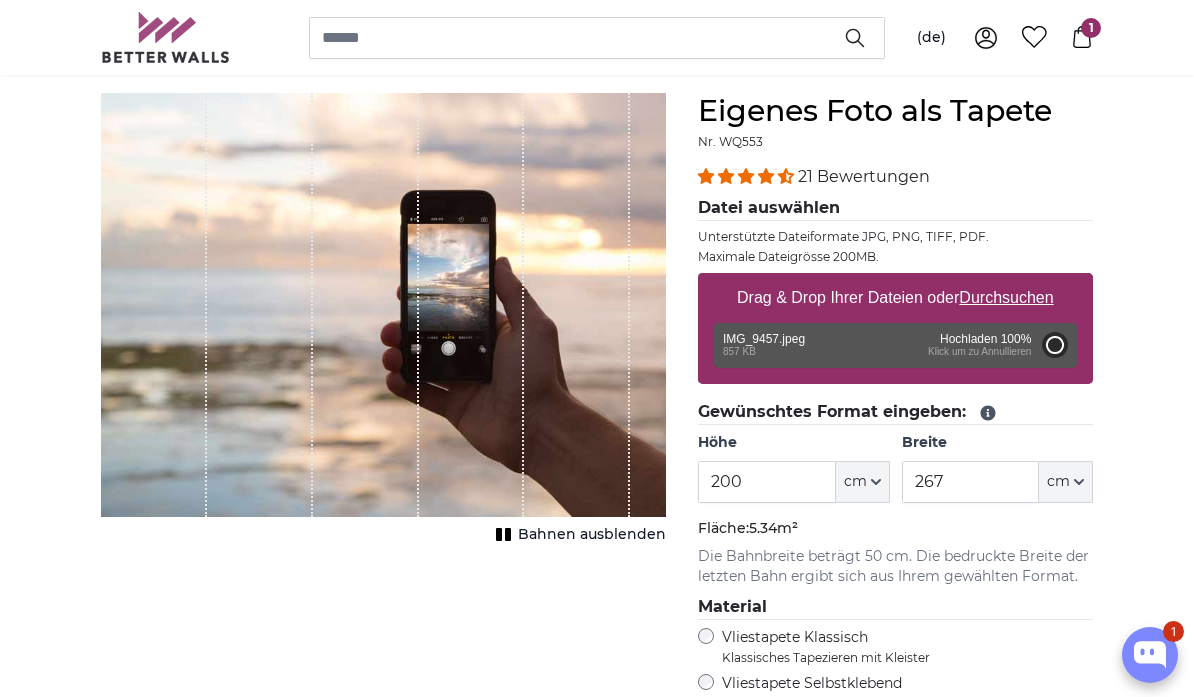 type on "171.4" 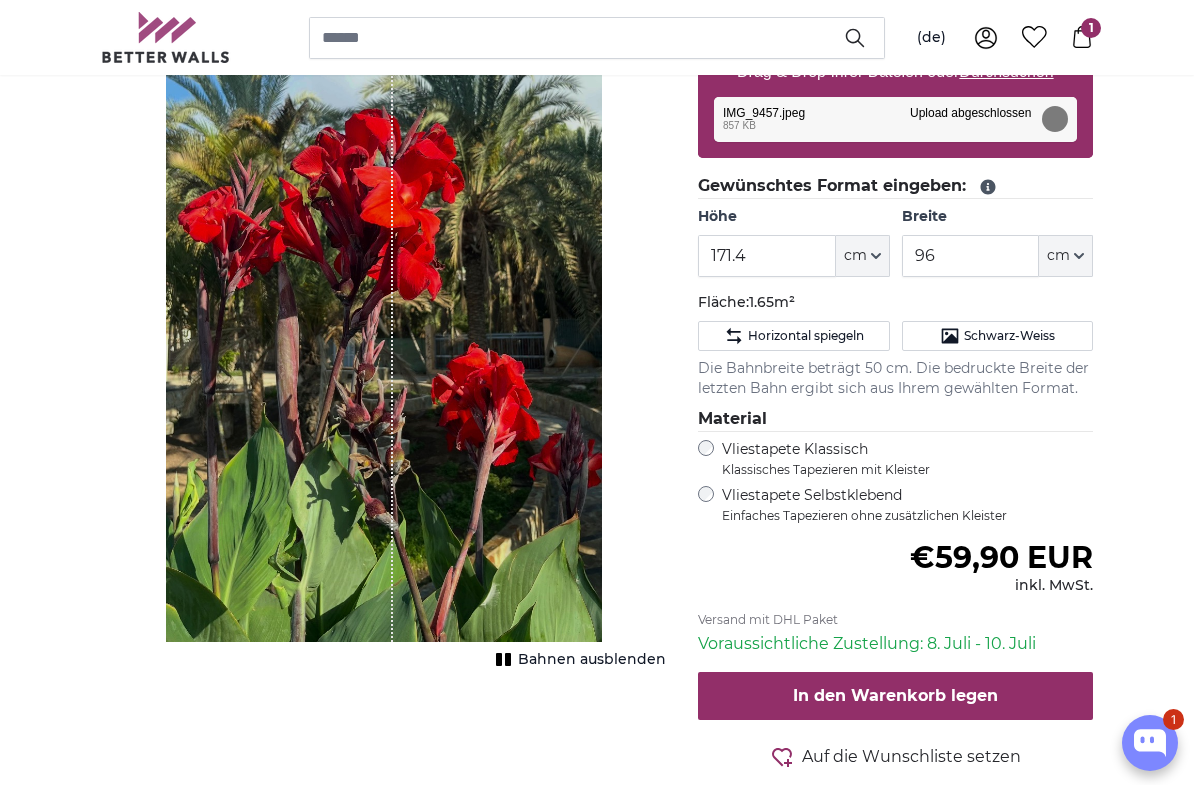 scroll, scrollTop: 392, scrollLeft: 0, axis: vertical 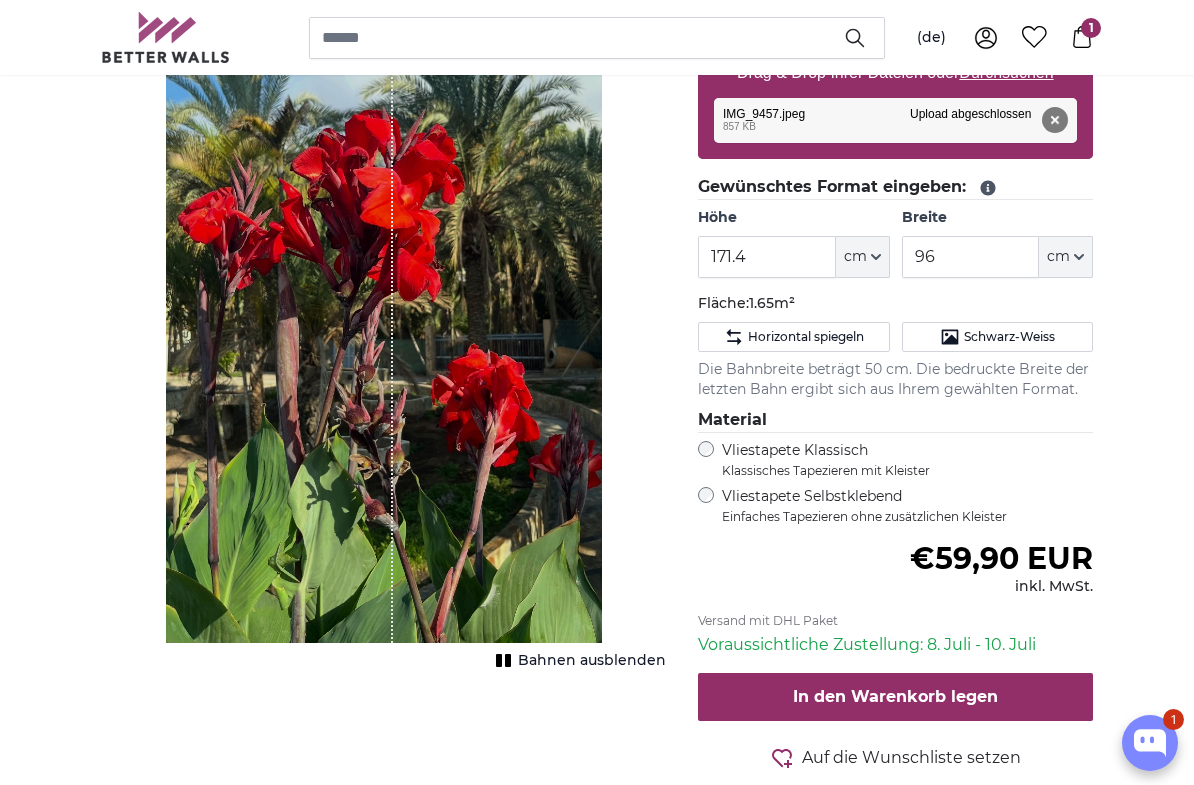 click at bounding box center [384, 255] 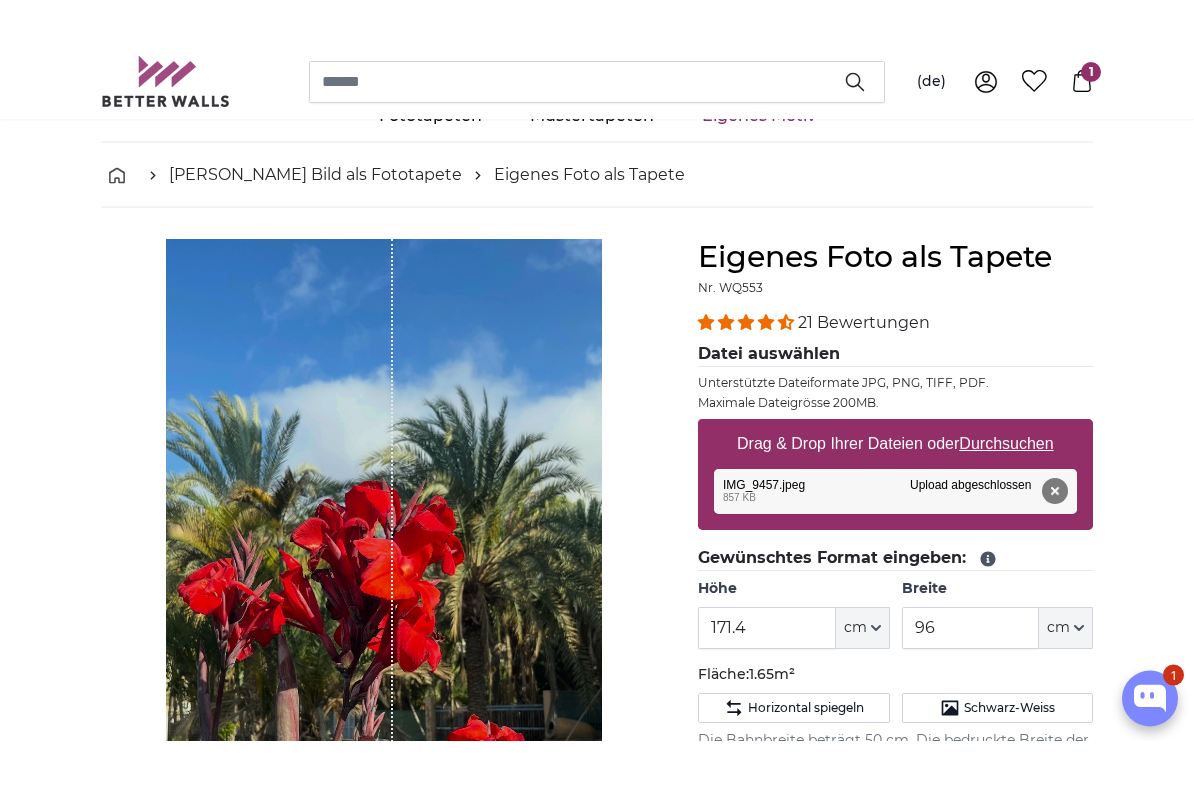 scroll, scrollTop: 0, scrollLeft: 0, axis: both 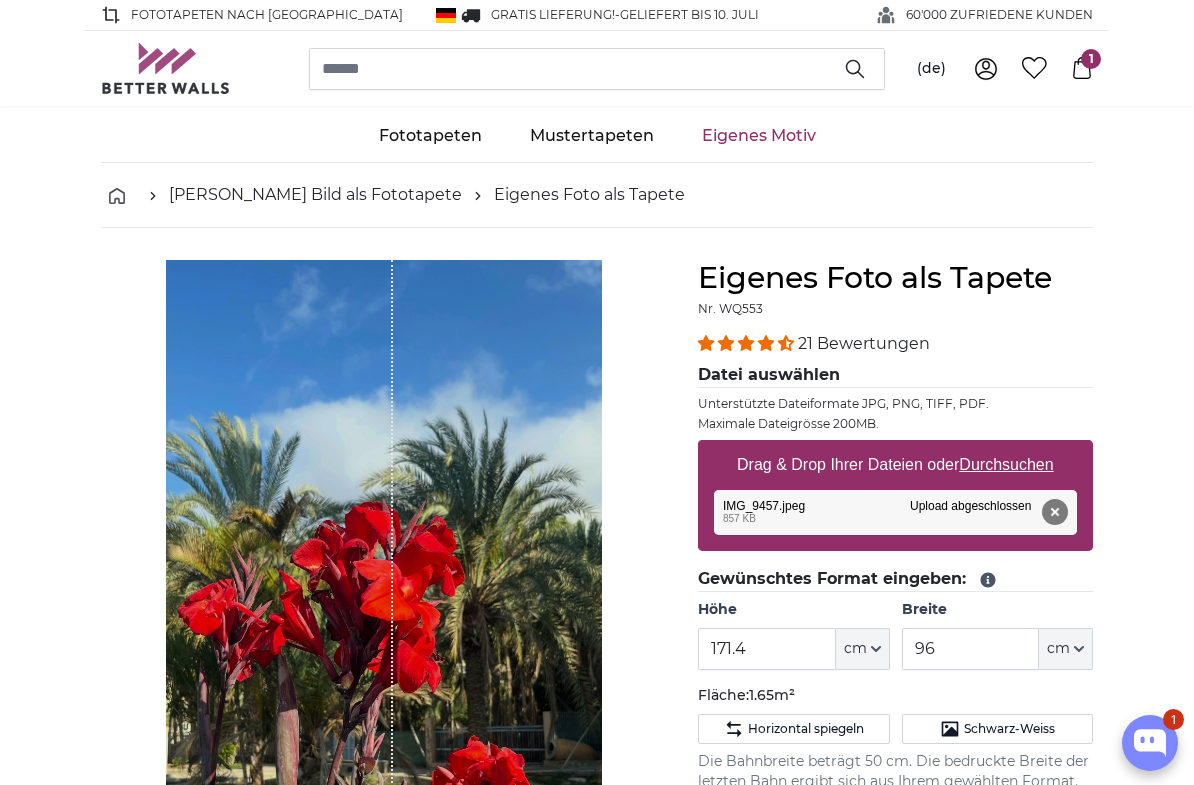 click on "[PERSON_NAME] Bild als Fototapete
Eigenes Foto als Tapete
Eigenes Foto als Tapete
Abbrechen
Bild zuschneiden" at bounding box center (597, 3015) 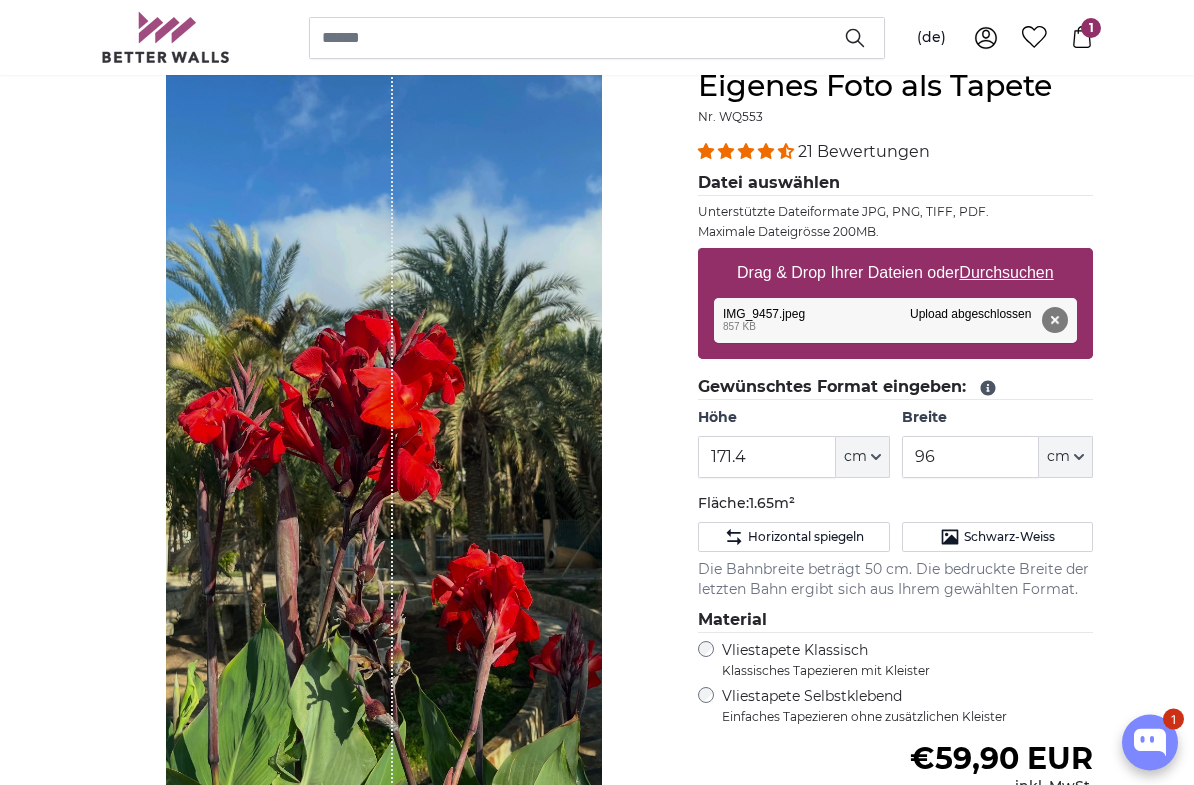 scroll, scrollTop: 192, scrollLeft: 0, axis: vertical 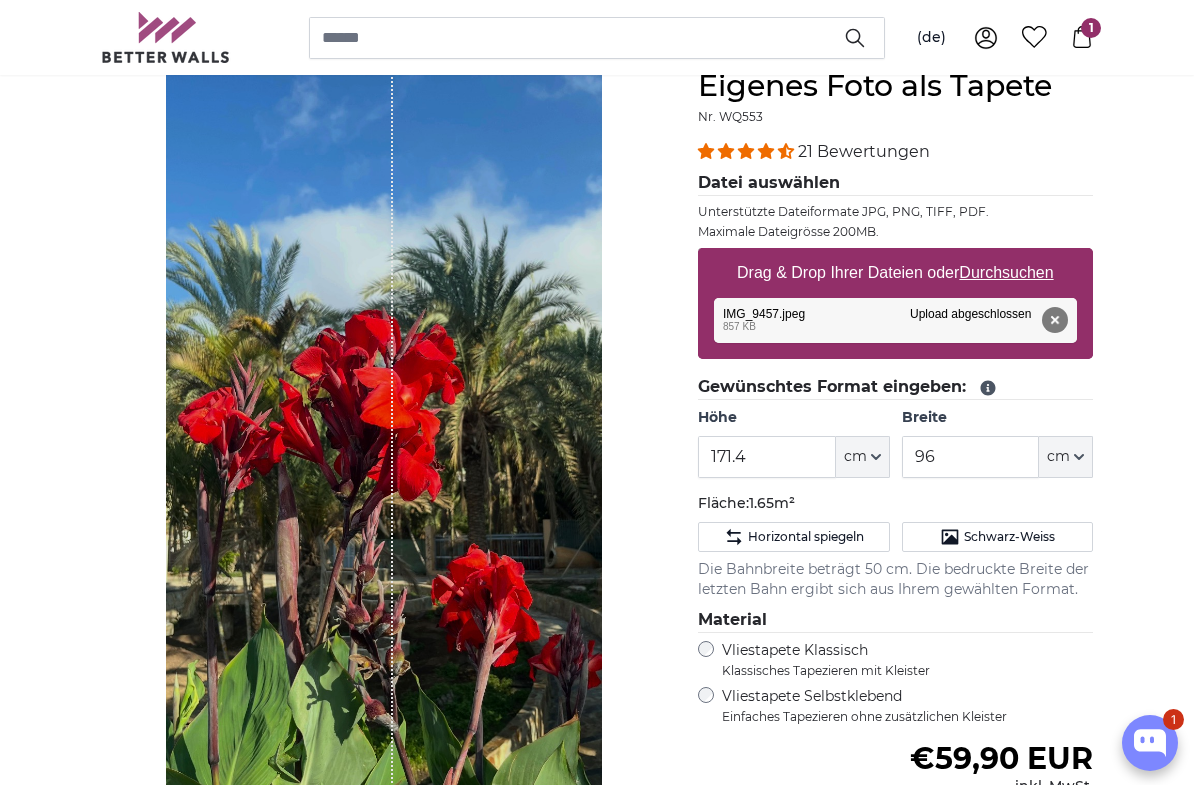 click on "Entfernen" at bounding box center (1055, 320) 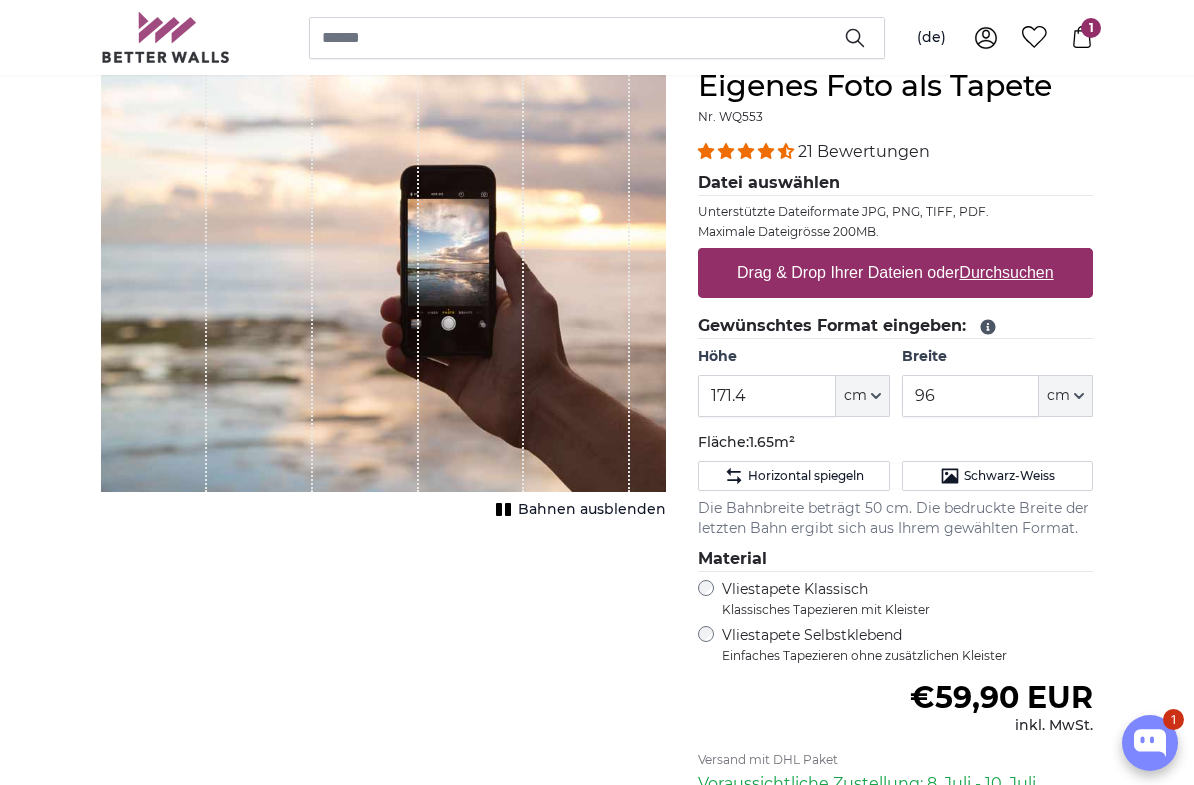 click on "cm" 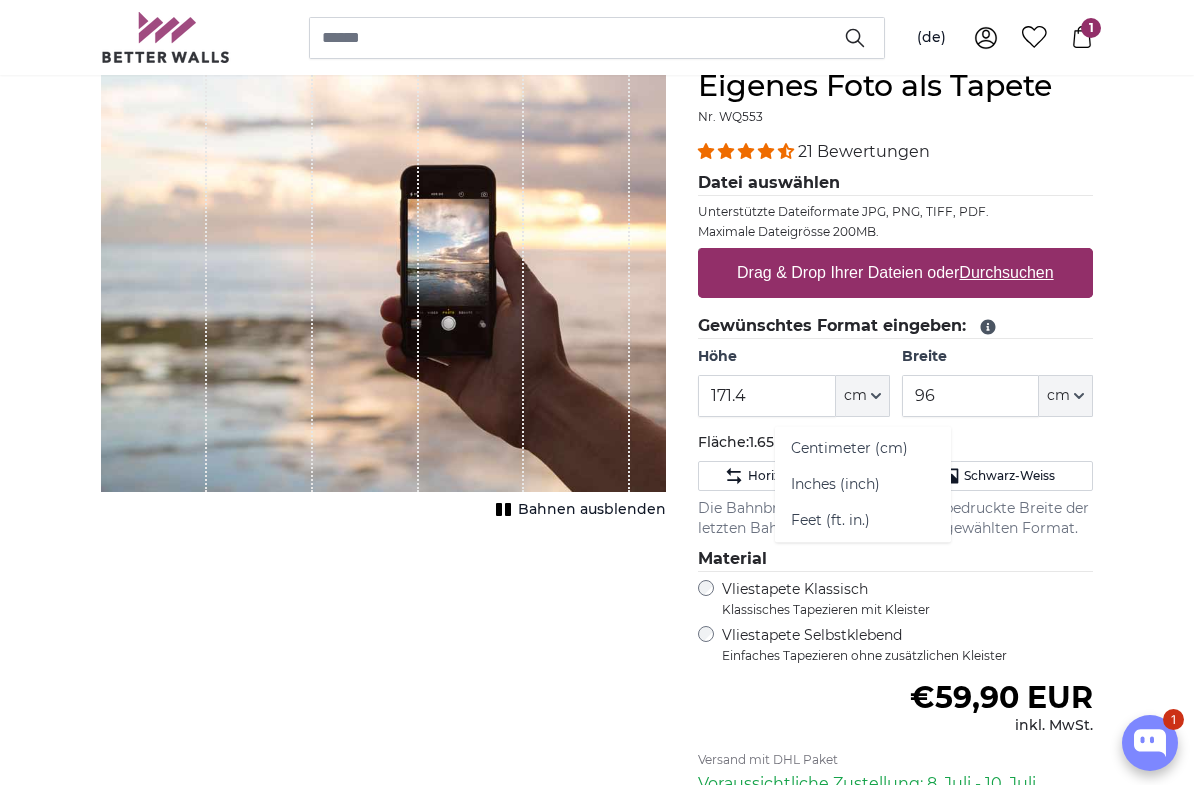 click on "[PERSON_NAME] Bild als Fototapete
Eigenes Foto als Tapete
Eigenes Foto als Tapete
Abbrechen
Bild zuschneiden" at bounding box center [597, 2792] 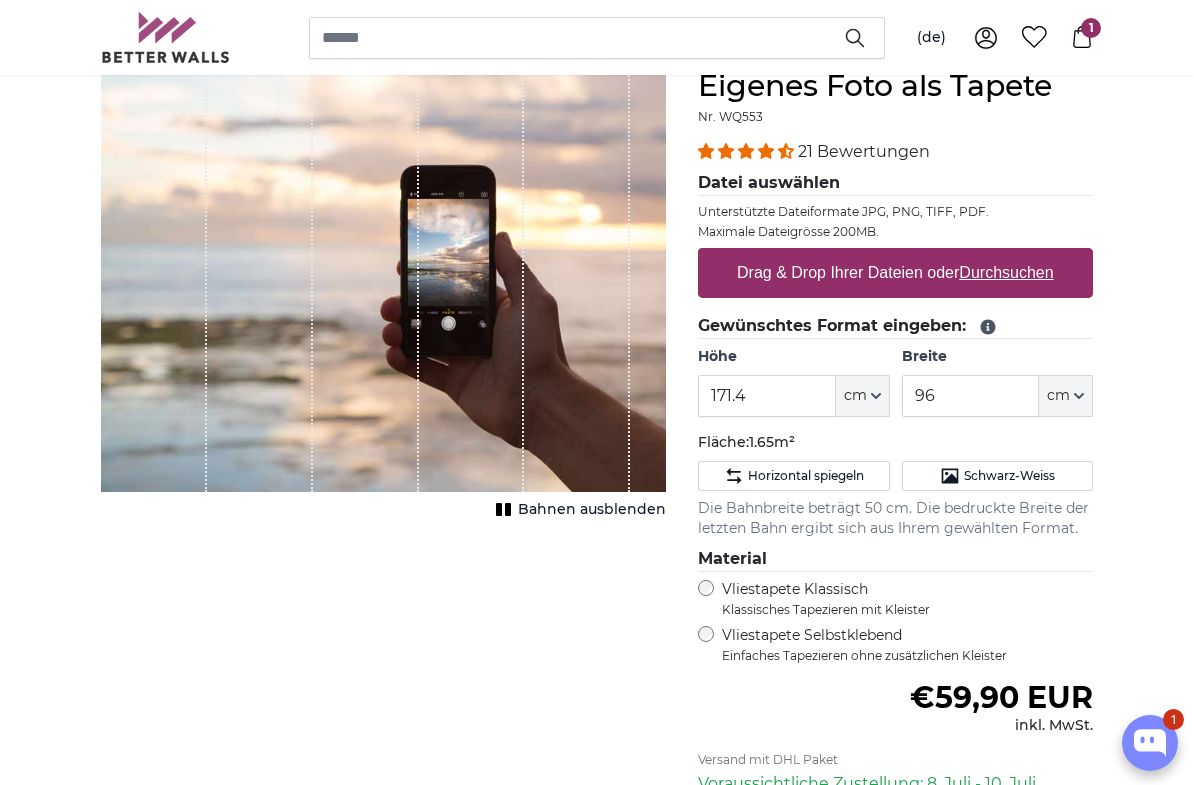 click on "cm" 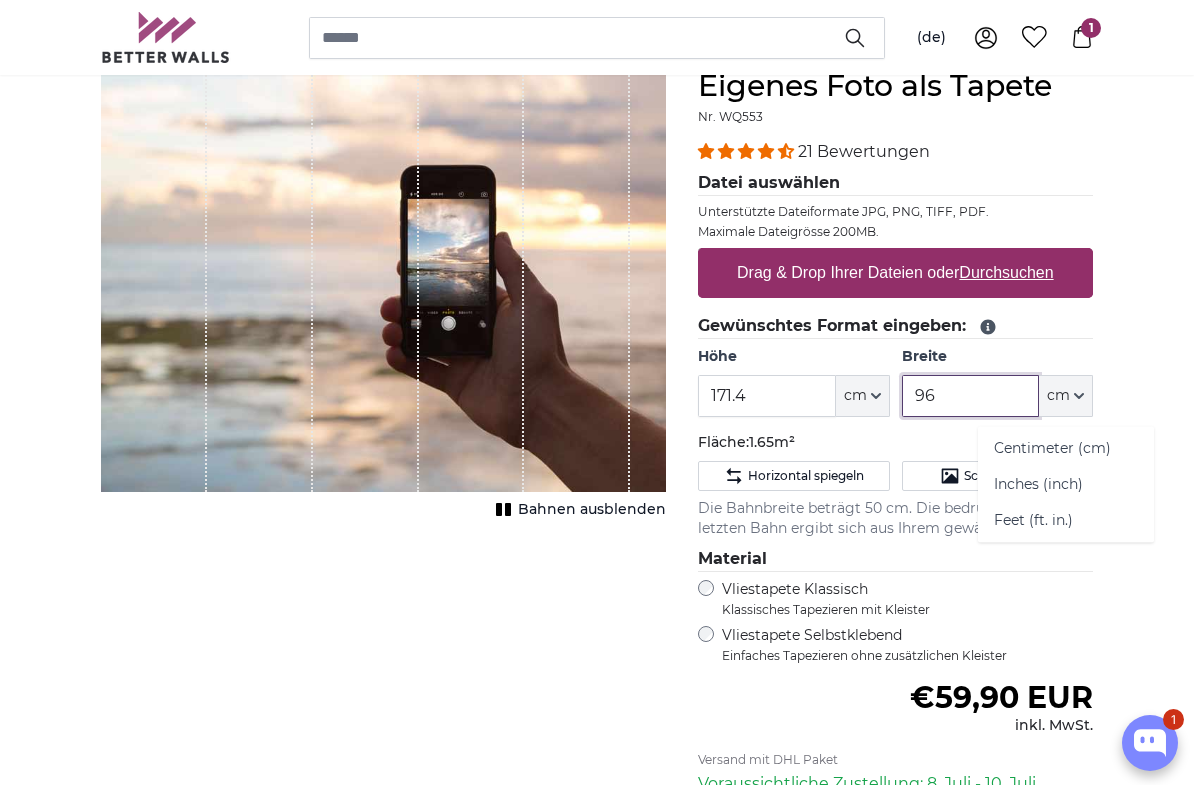 click on "96" at bounding box center (970, 396) 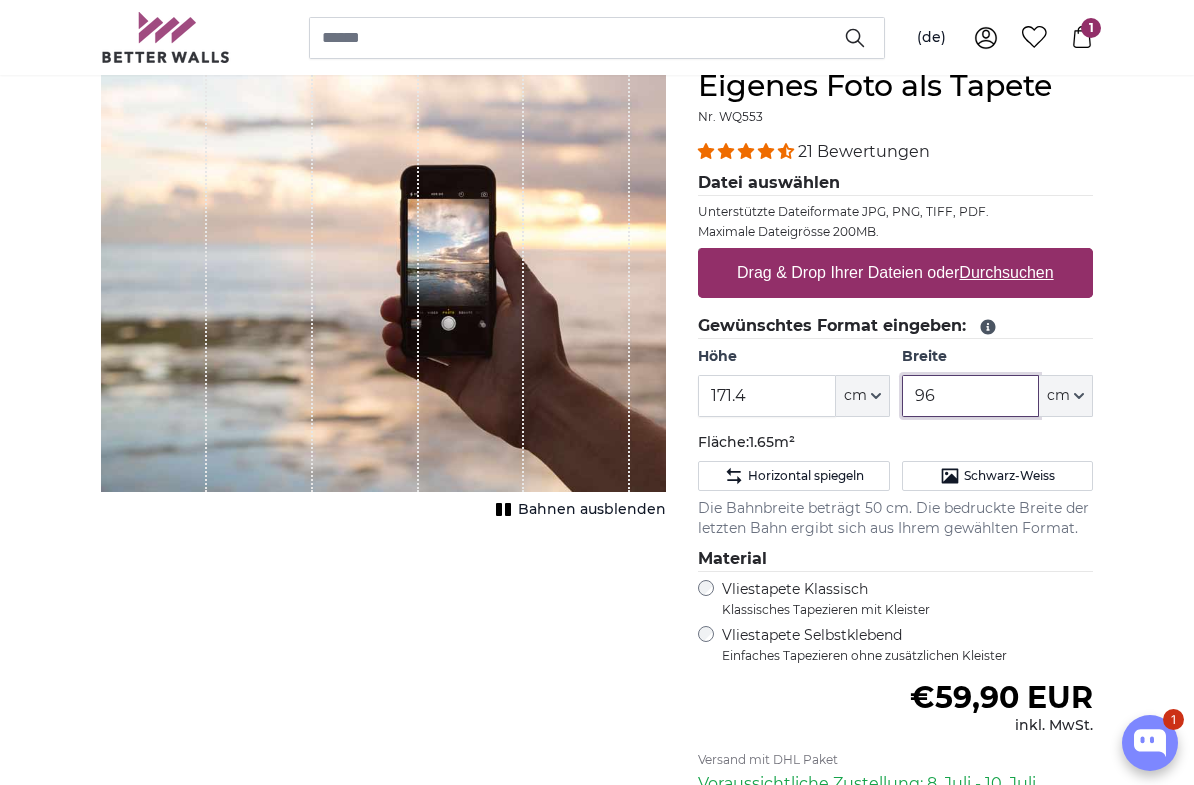 scroll, scrollTop: 191, scrollLeft: 0, axis: vertical 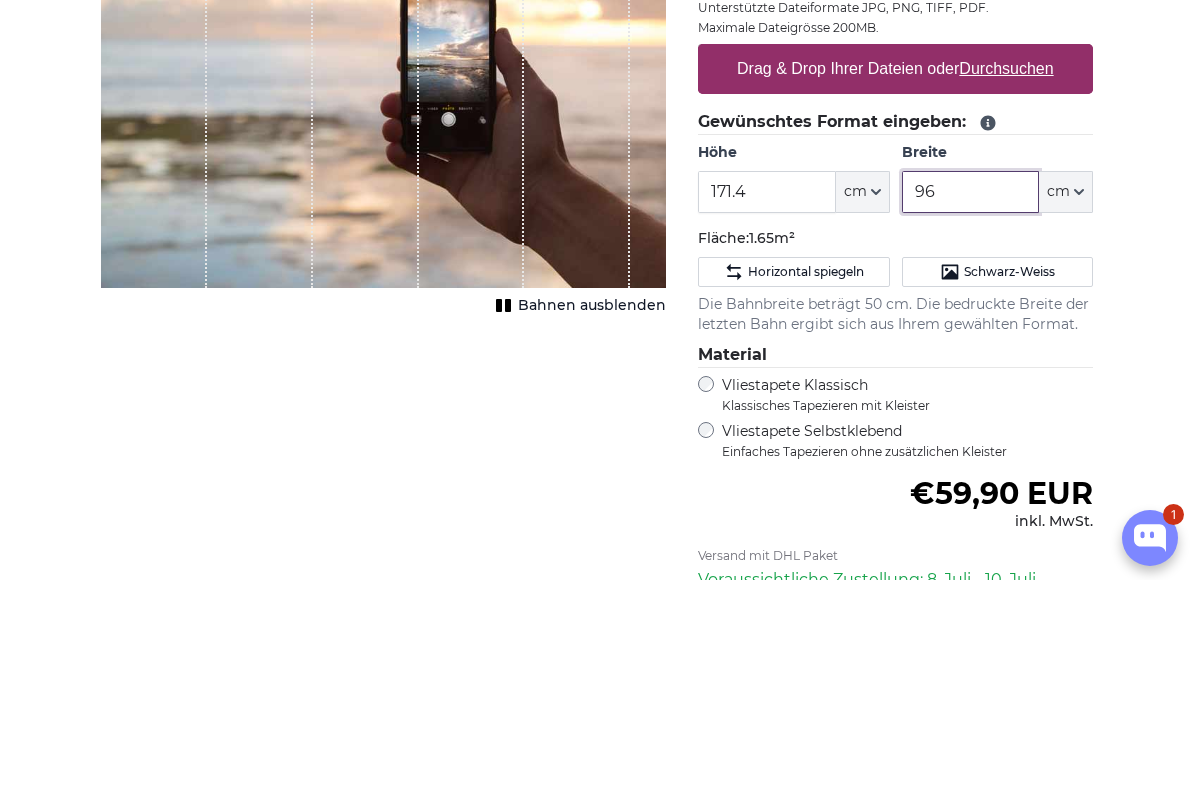 click on "96" at bounding box center (970, 397) 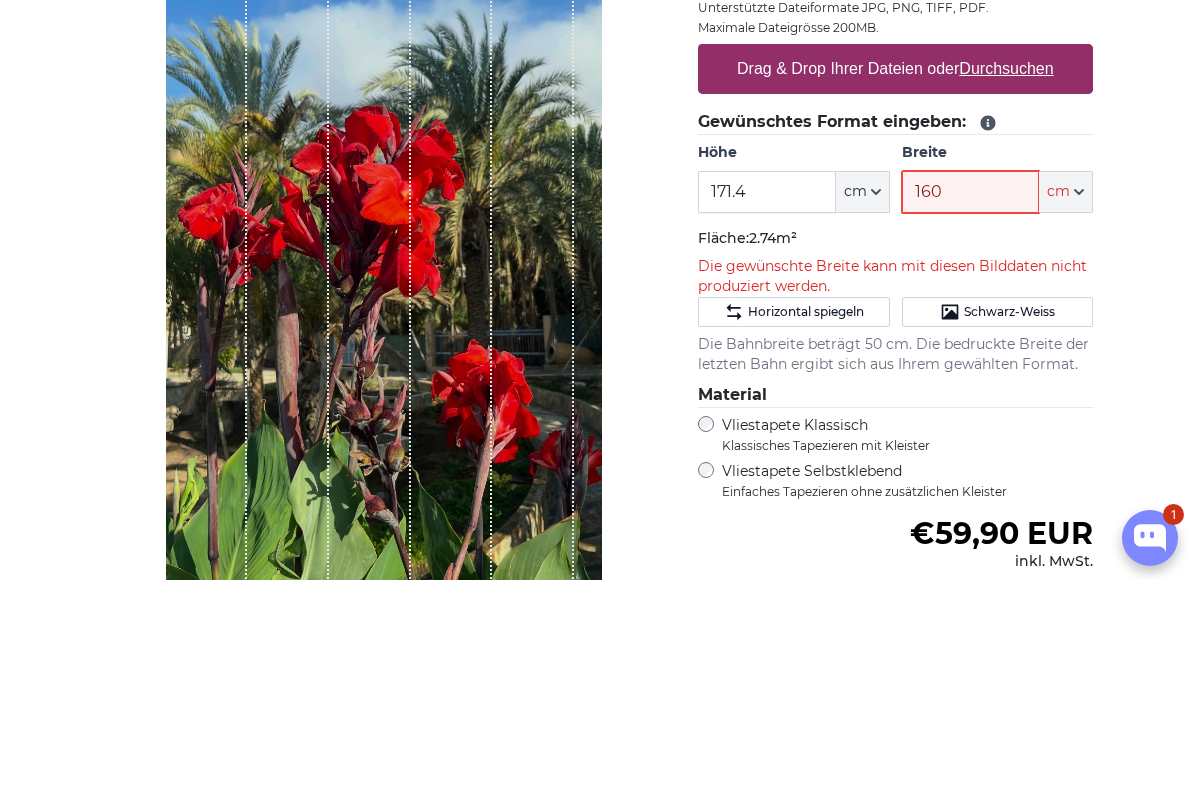 type on "160" 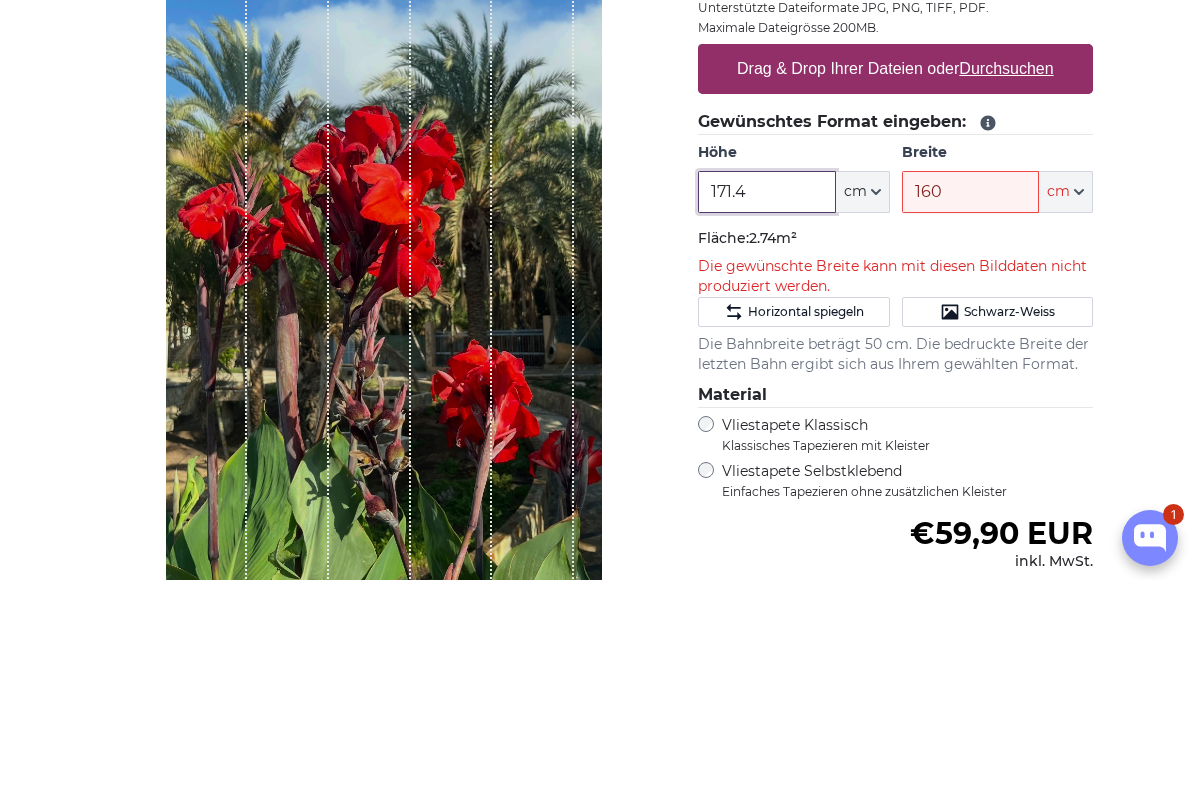 click on "171.4" at bounding box center [766, 397] 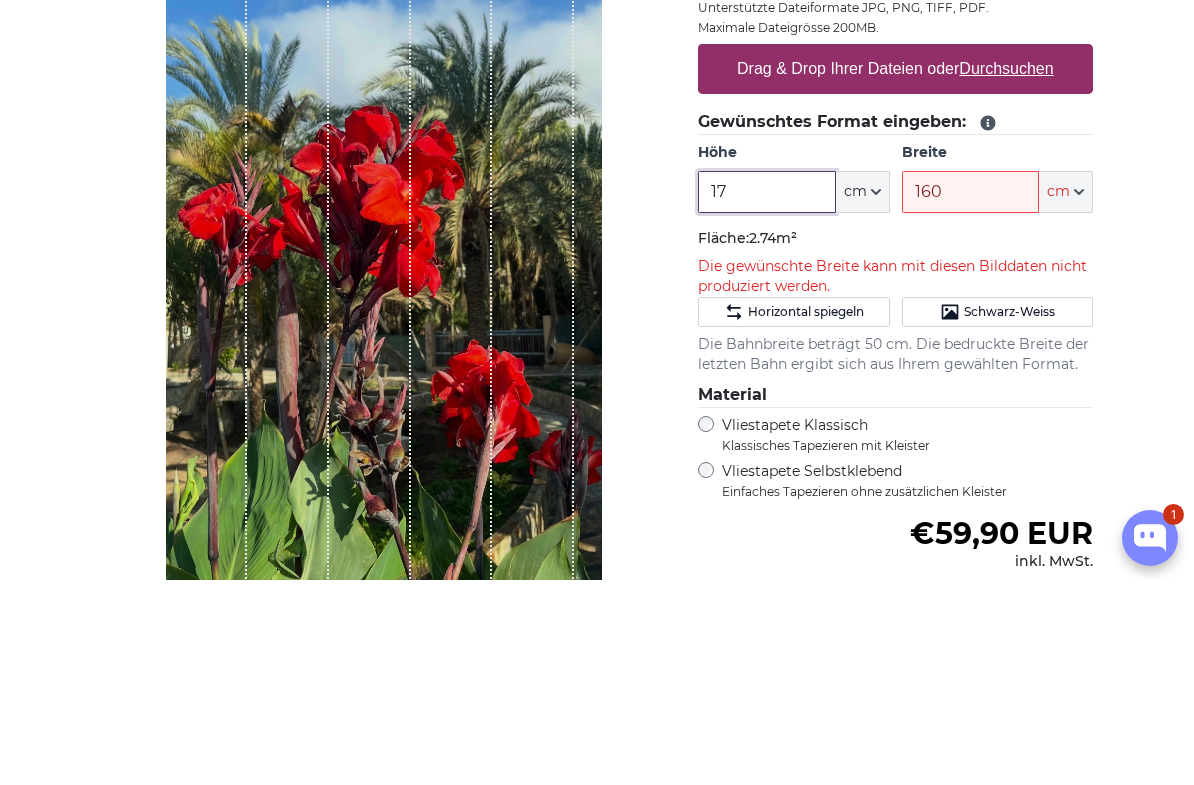 type on "1" 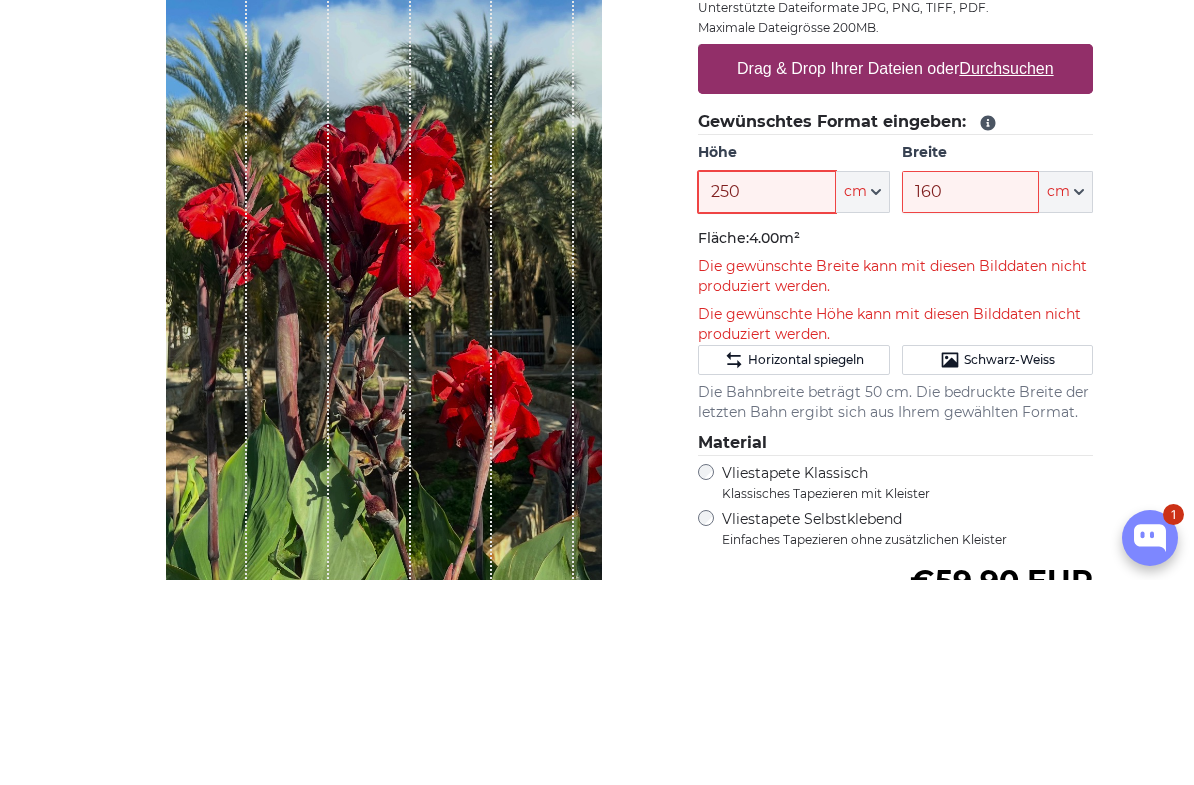 type on "250" 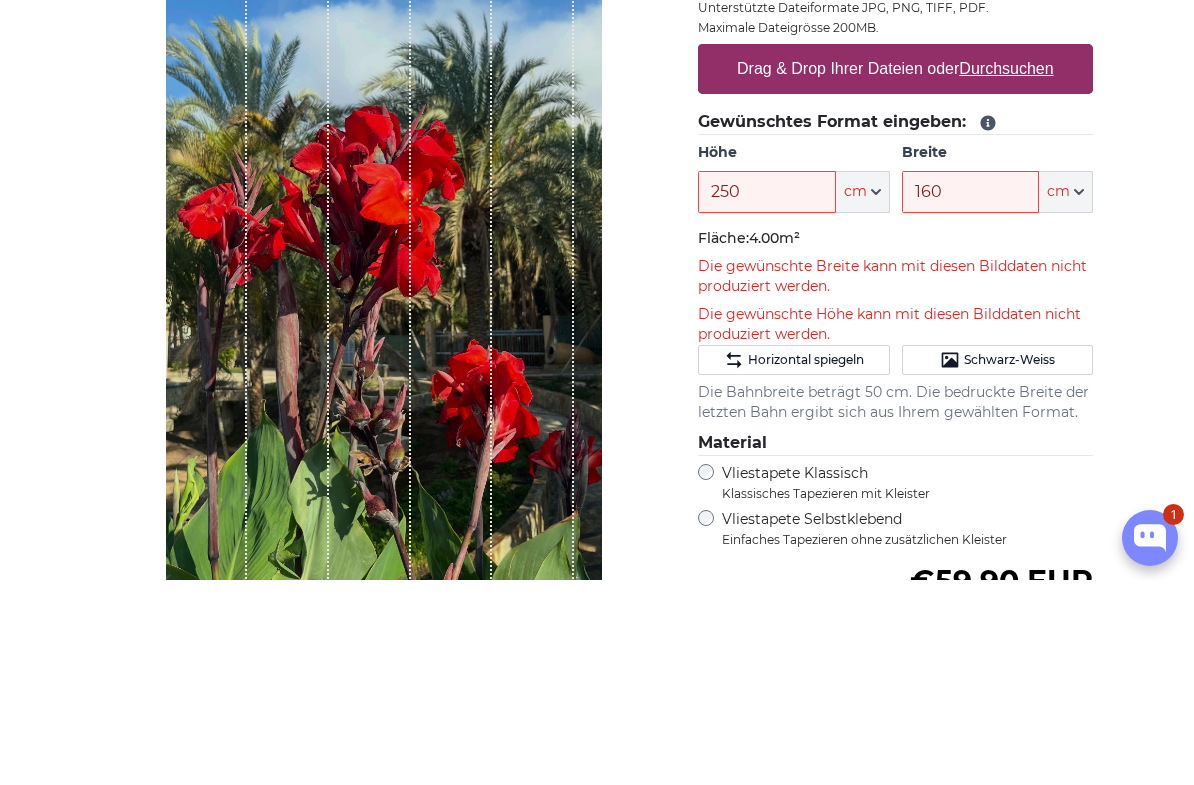 click on "[PERSON_NAME] Bild als Fototapete
Eigenes Foto als Tapete
Eigenes Foto als Tapete
Abbrechen
Bild zuschneiden" at bounding box center [597, 2837] 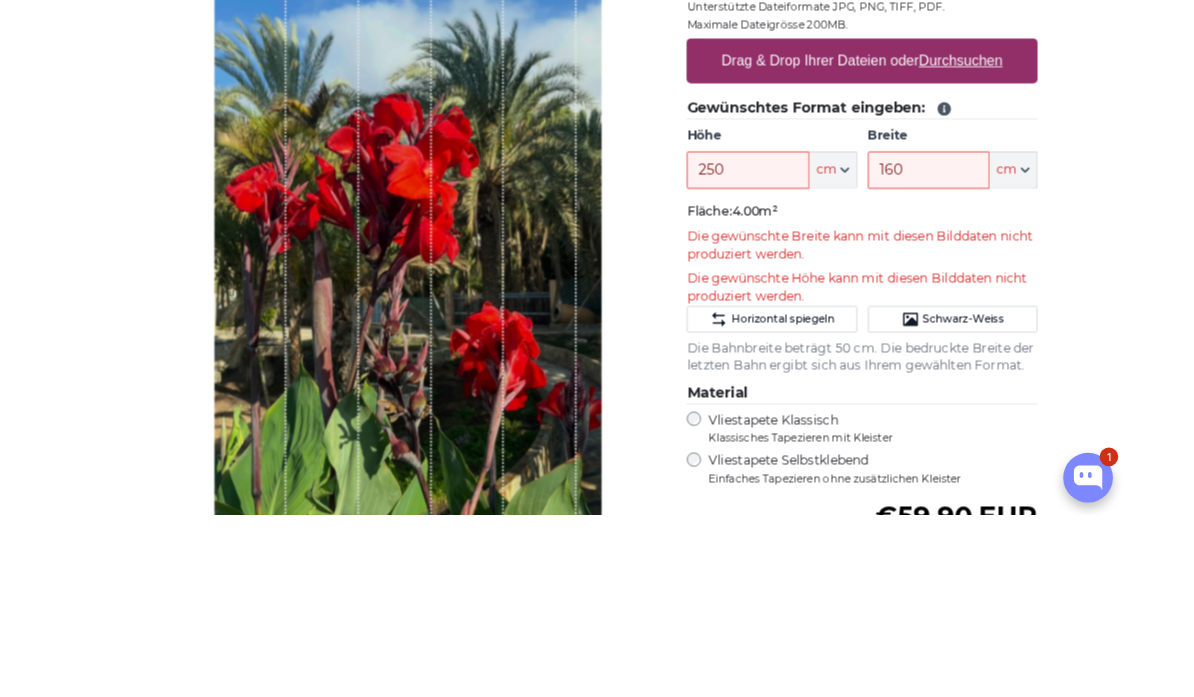 scroll, scrollTop: 506, scrollLeft: 0, axis: vertical 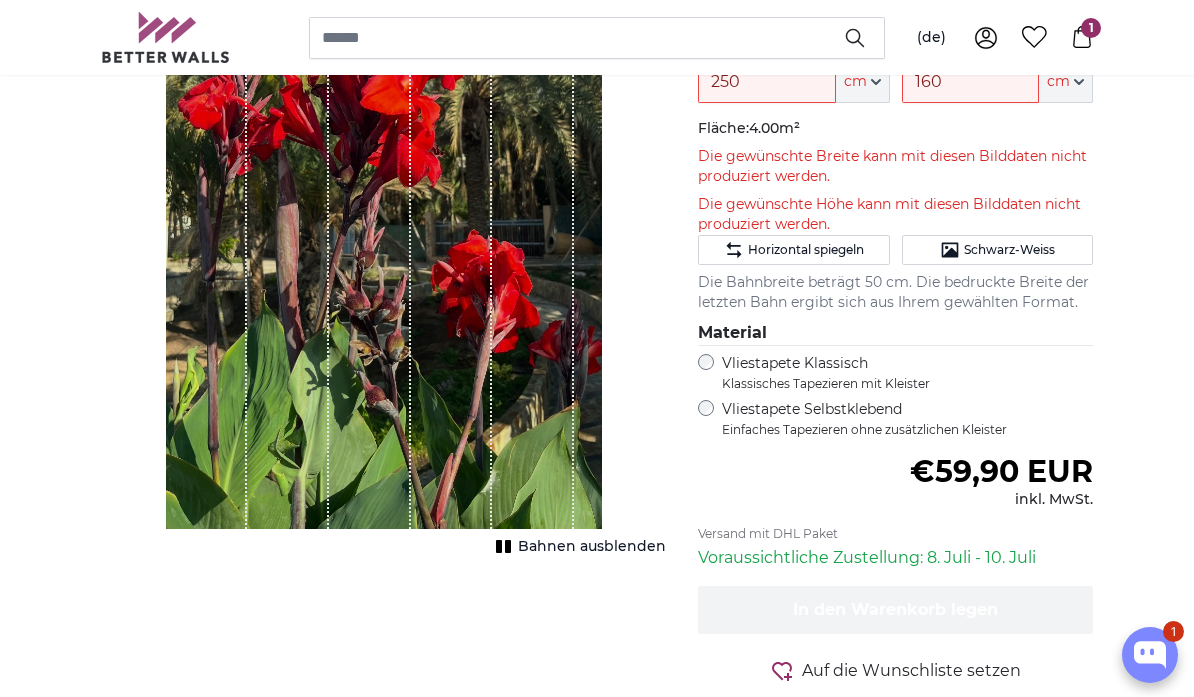 click on "Material" at bounding box center (895, 333) 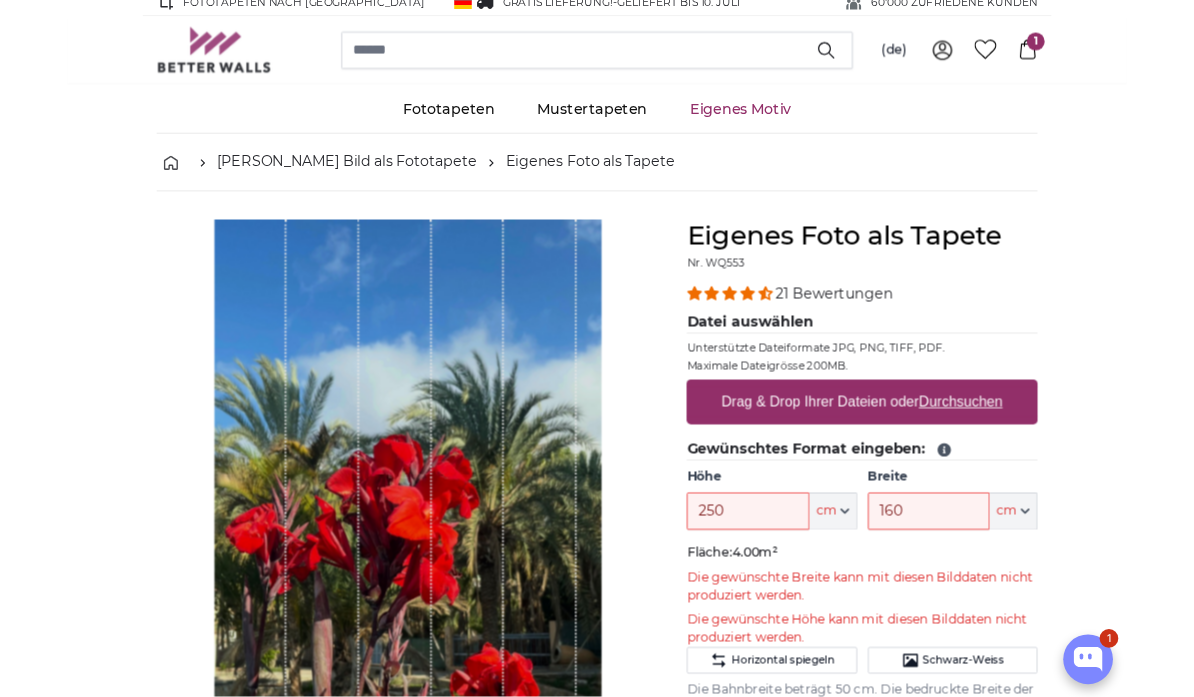 scroll, scrollTop: 0, scrollLeft: 0, axis: both 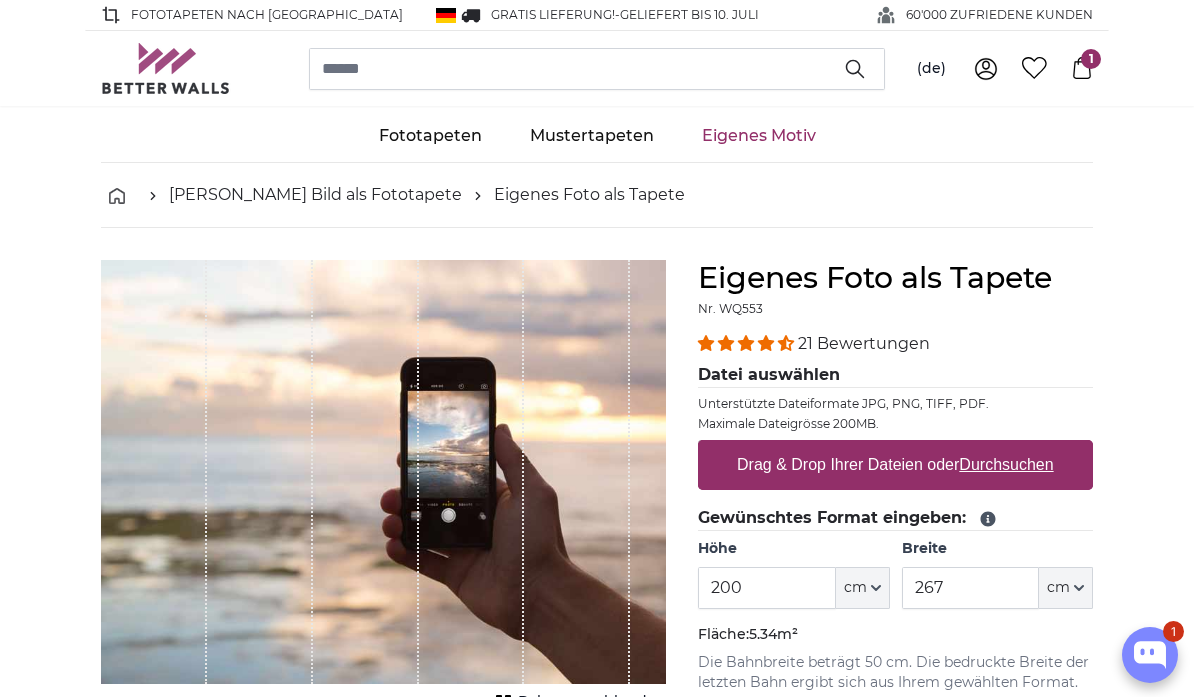 click on "Drag & Drop Ihrer Dateien oder  Durchsuchen" at bounding box center (895, 465) 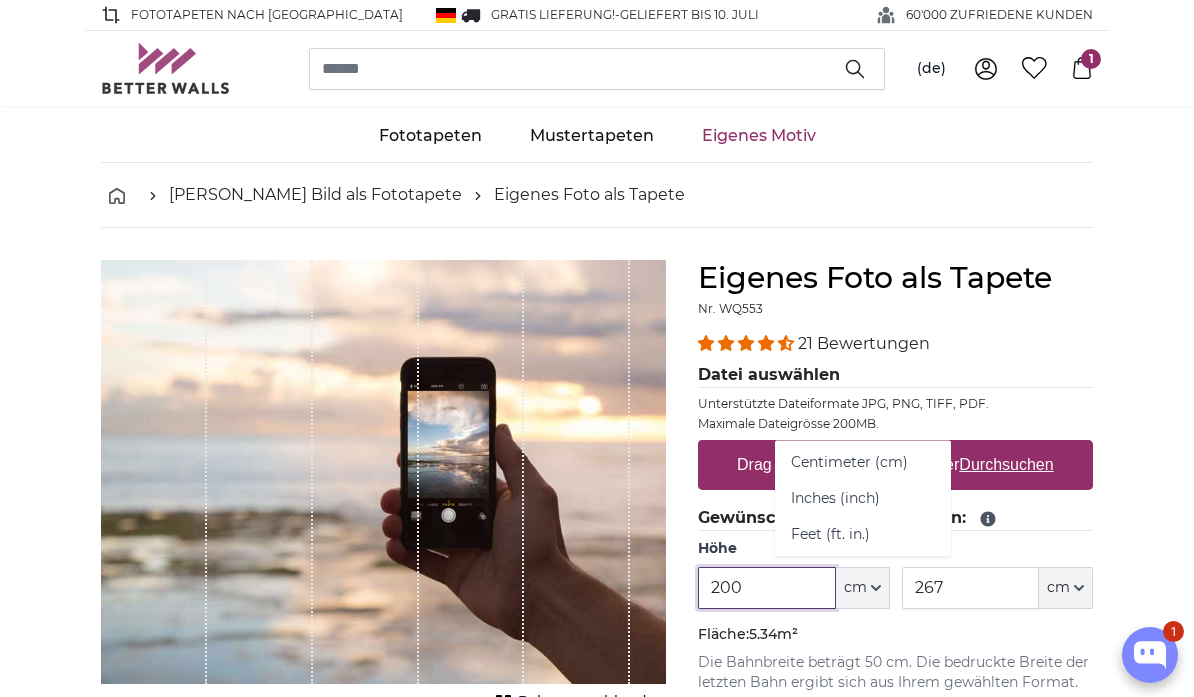 click on "200" at bounding box center [766, 588] 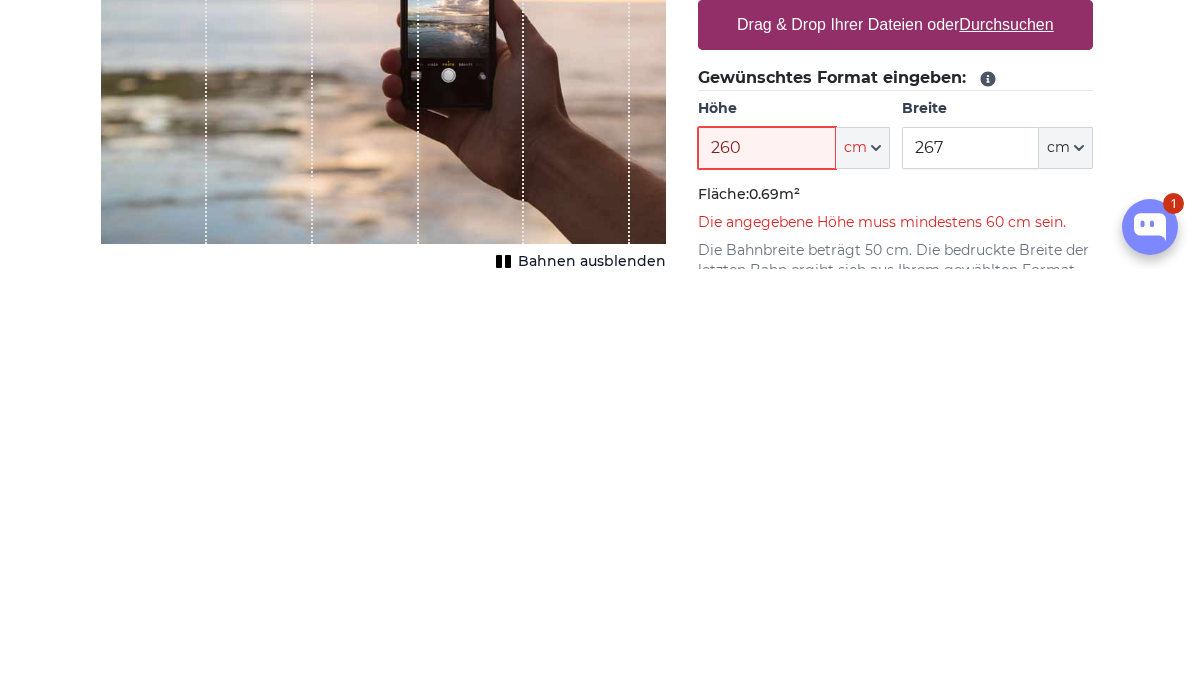 type on "260" 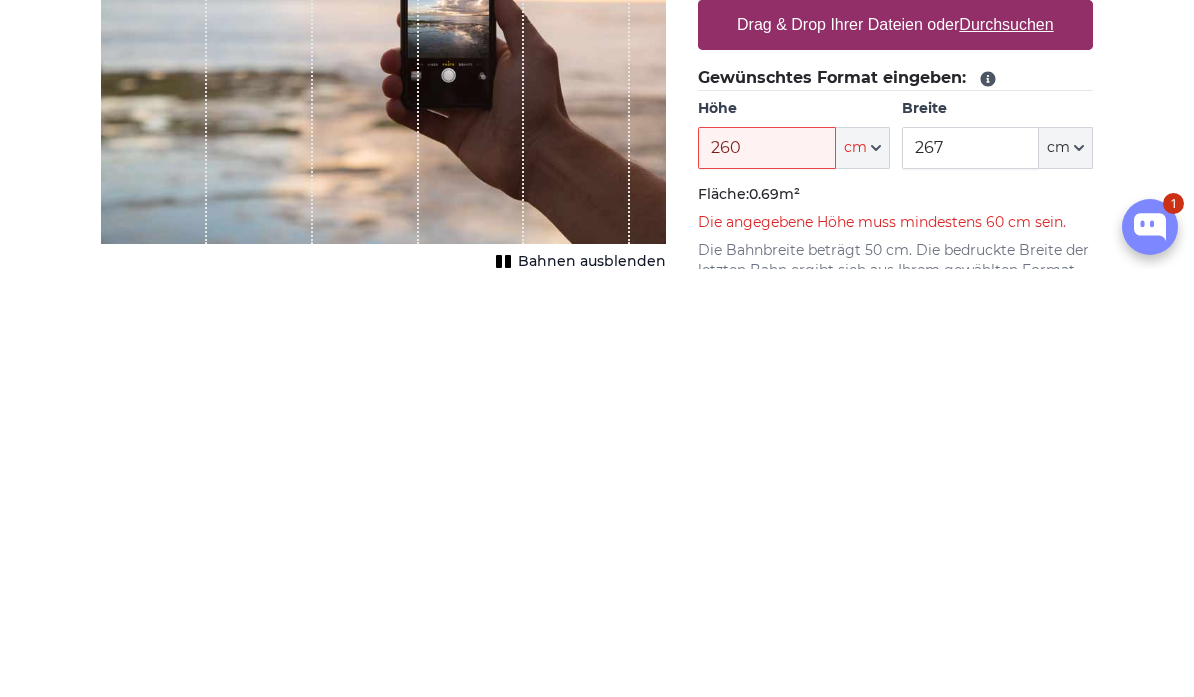 click on "267" at bounding box center (970, 576) 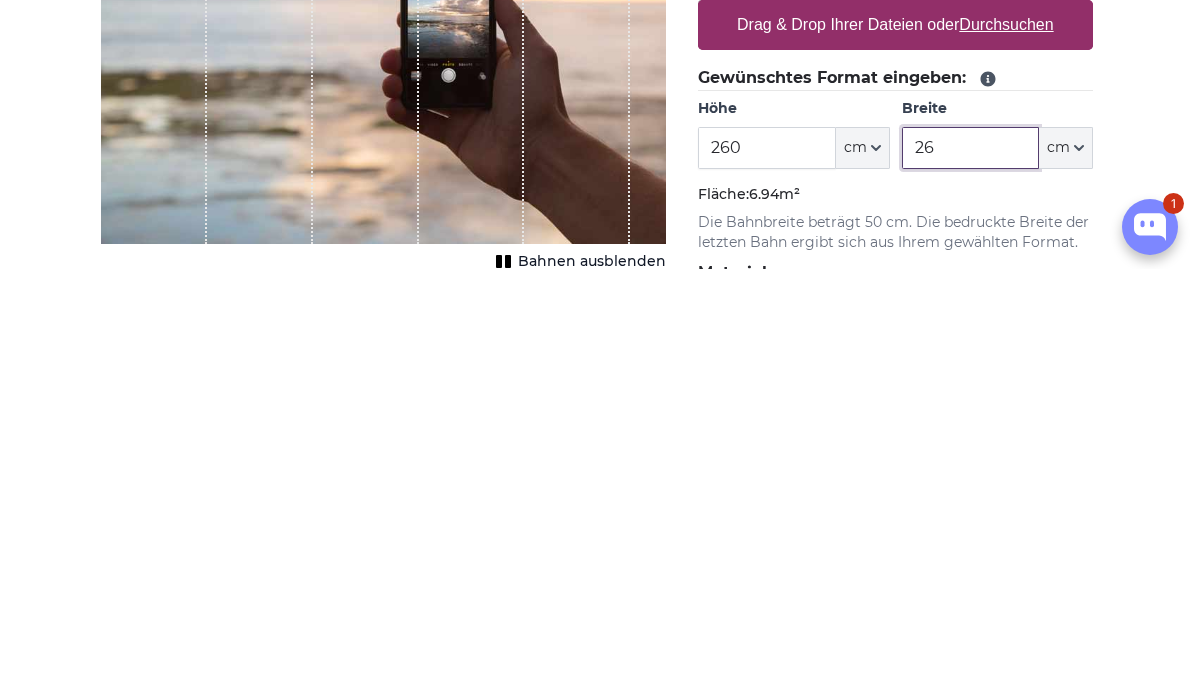 type on "2" 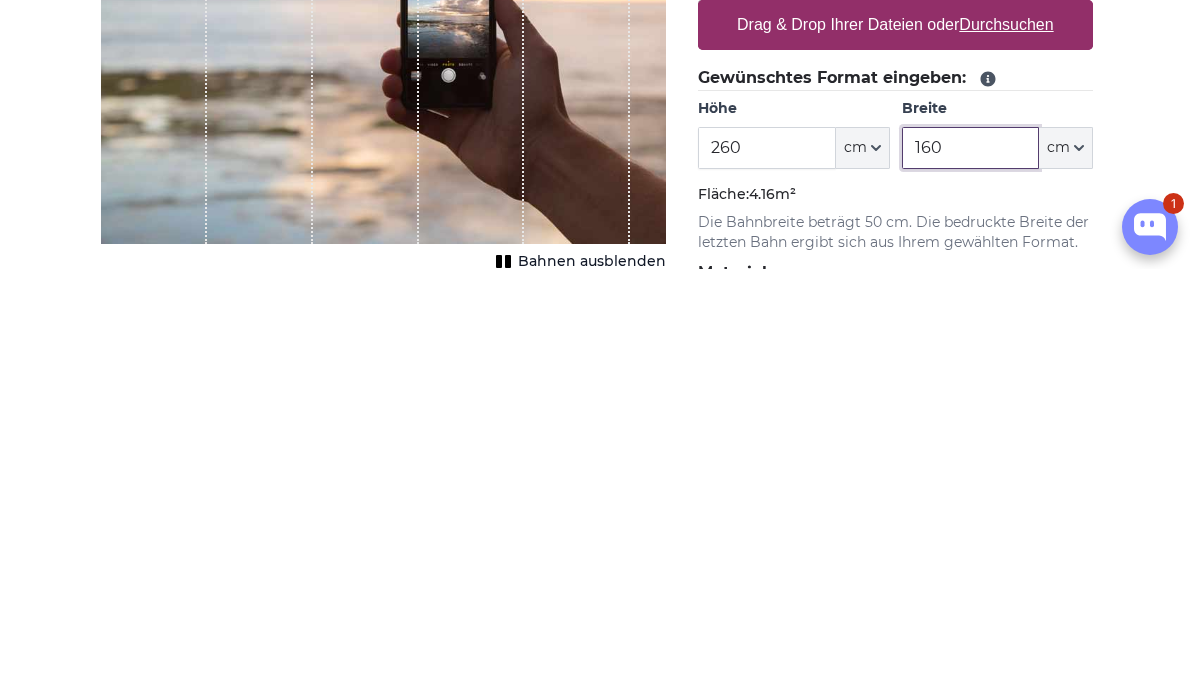 type on "160" 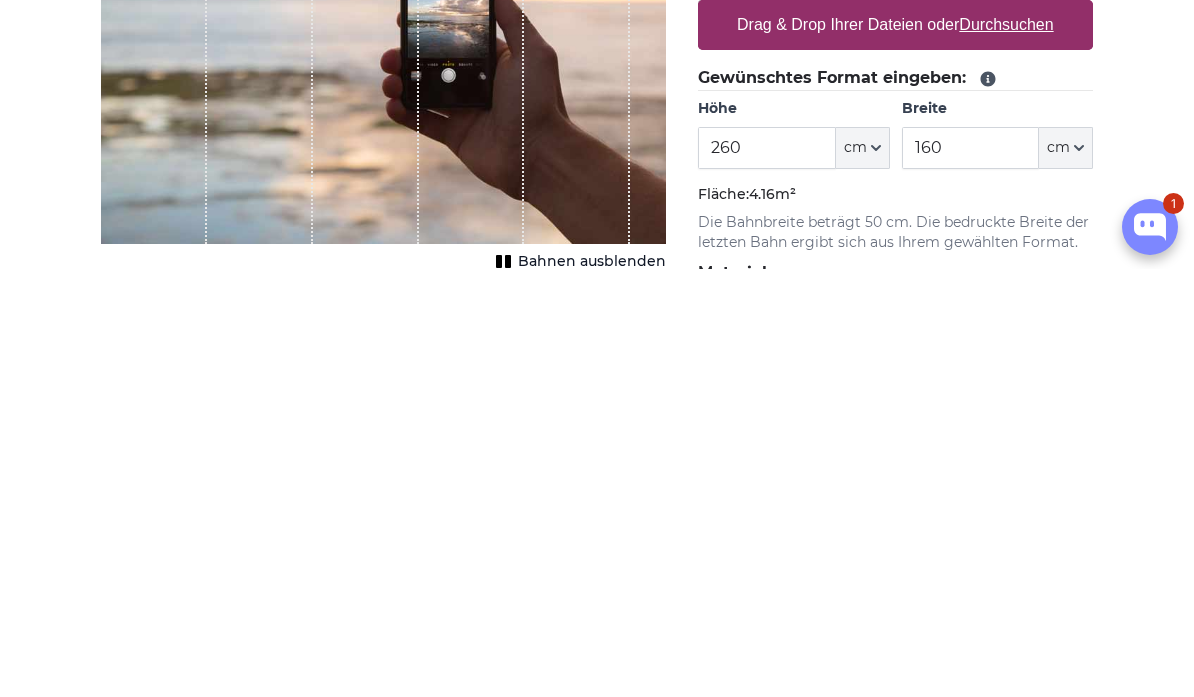 click on "Fläche:  4.16m²" 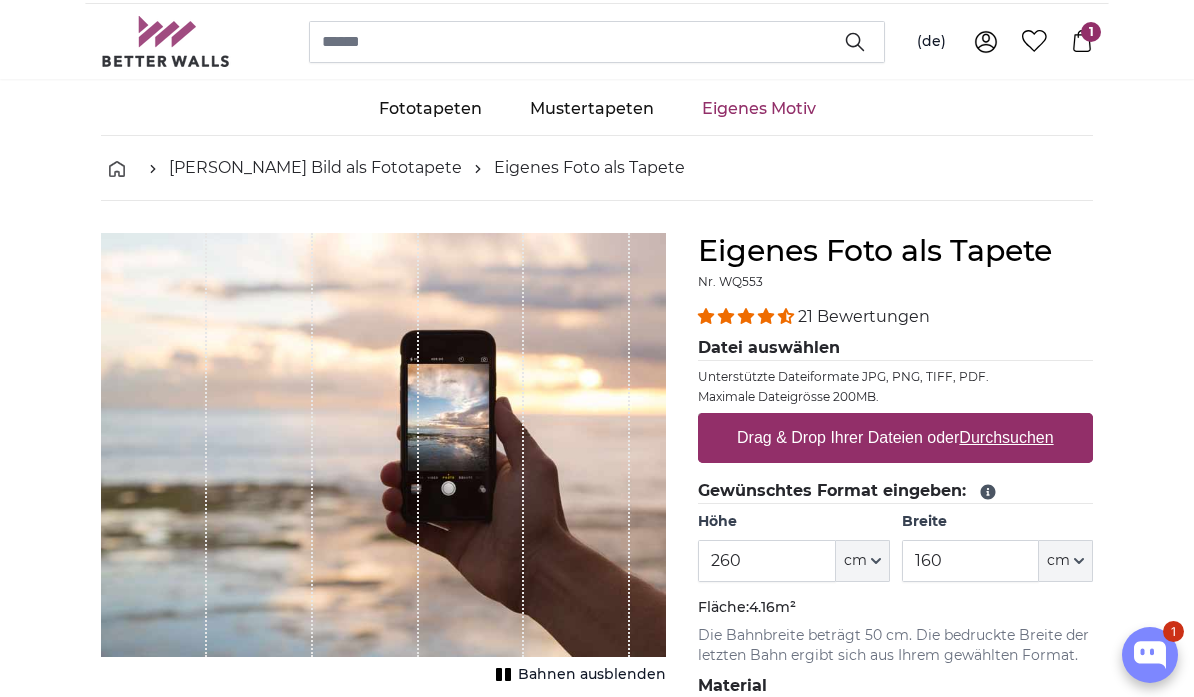 scroll, scrollTop: 0, scrollLeft: 0, axis: both 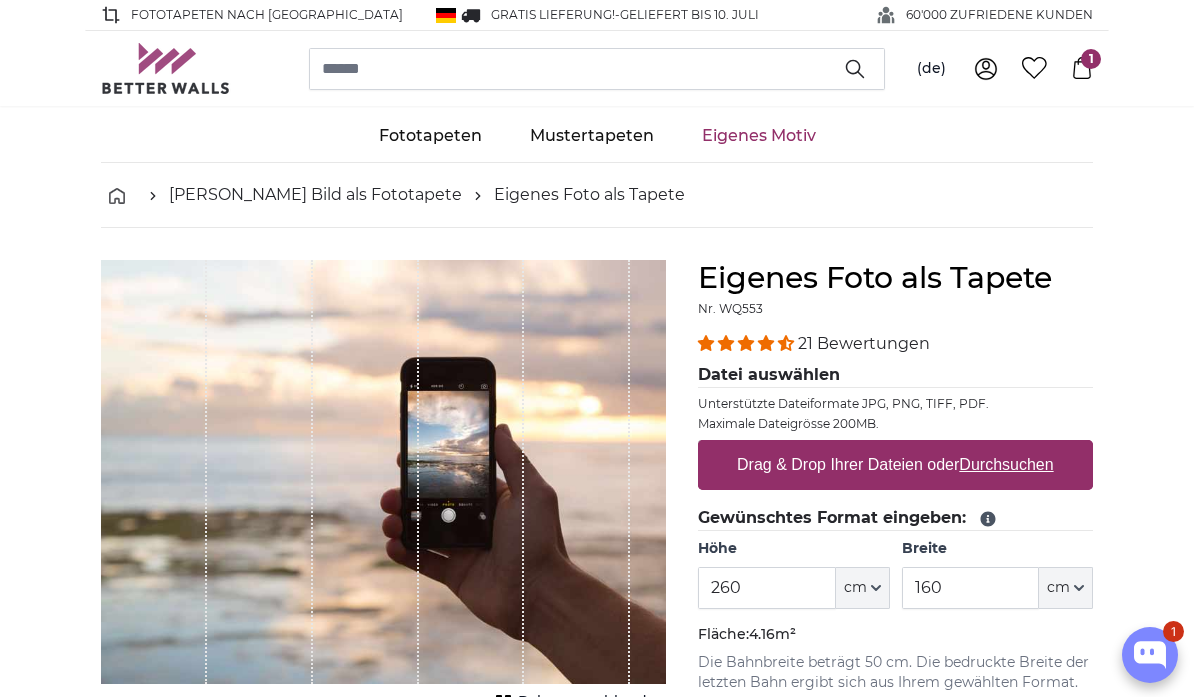 click on "Durchsuchen" at bounding box center (1007, 464) 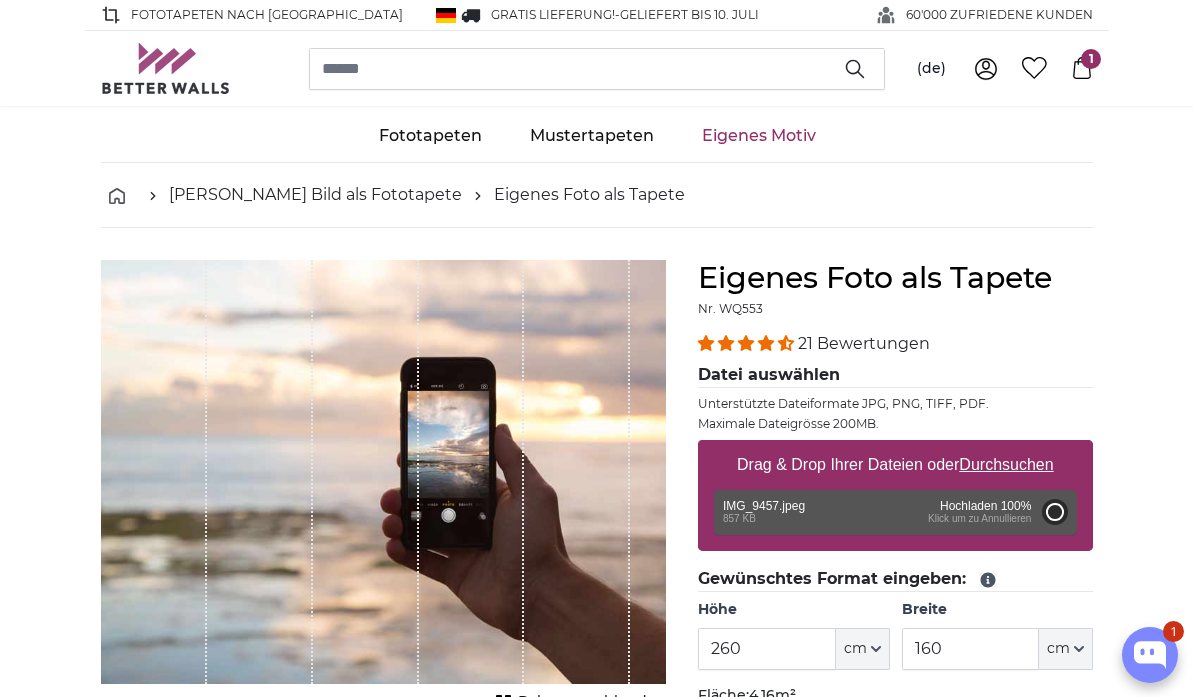 type on "171.4" 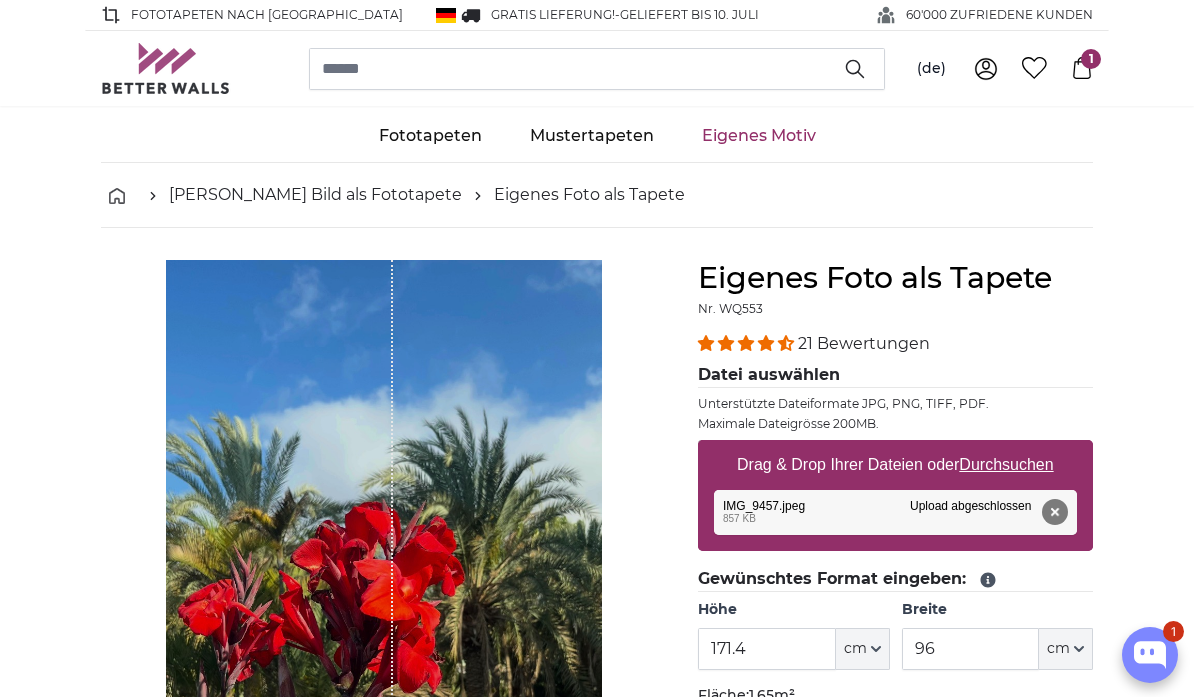 click on "Entfernen Nochmal versuchen Entfernen Hochladen Abbrechen Nochmal versuchen Entfernen IMG_9457.jpeg edit 857 KB Upload abgeschlossen Klicken Sie um den Vorgang rückgängig zu [PERSON_NAME]" at bounding box center [895, 512] 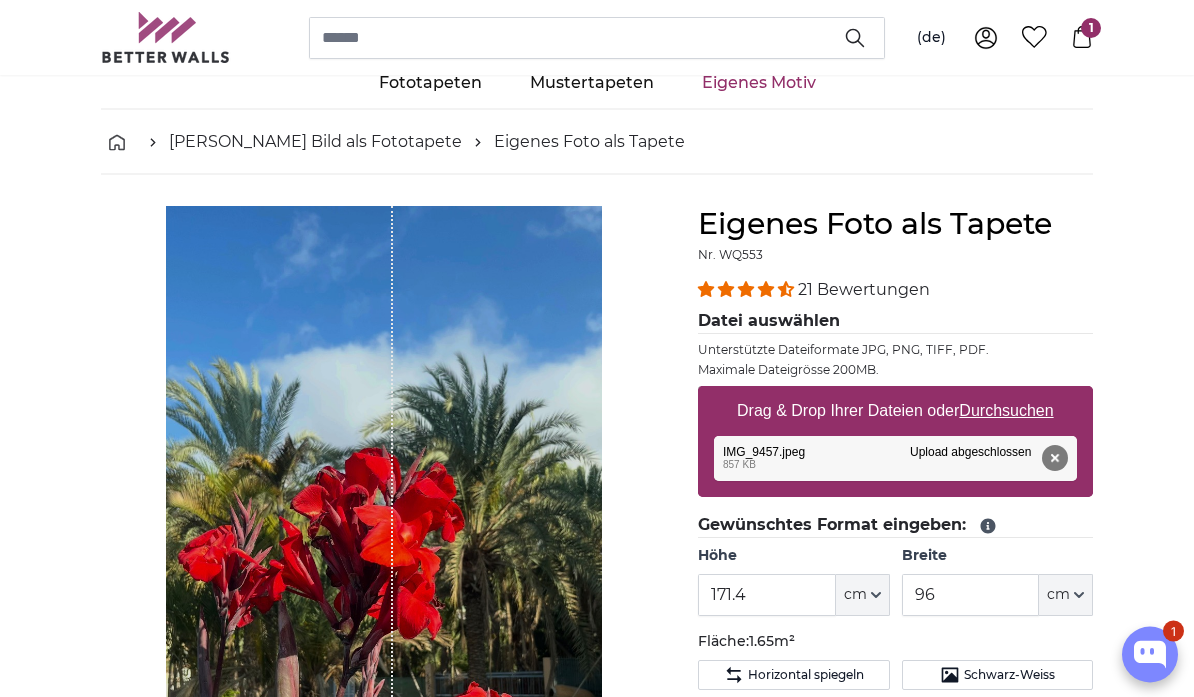 scroll, scrollTop: 0, scrollLeft: 0, axis: both 